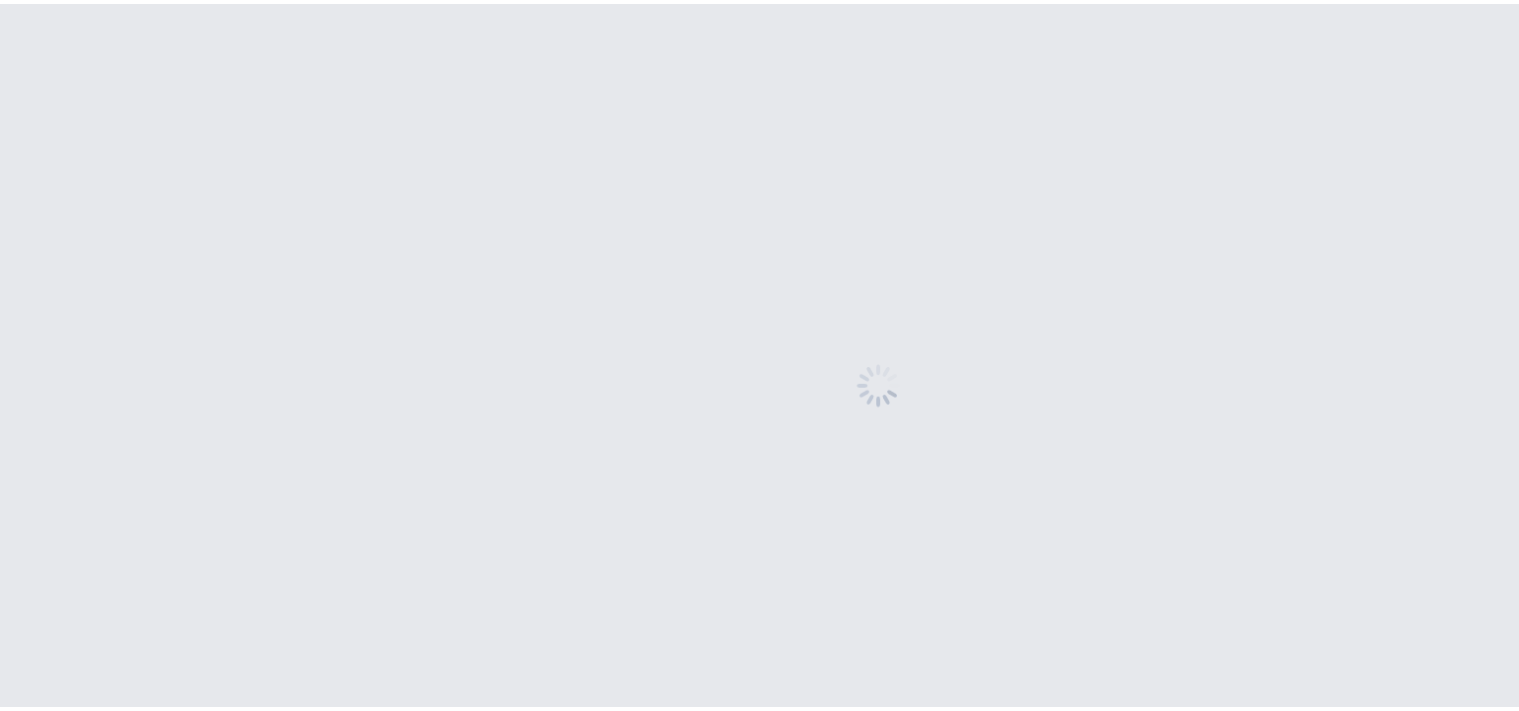 scroll, scrollTop: 0, scrollLeft: 0, axis: both 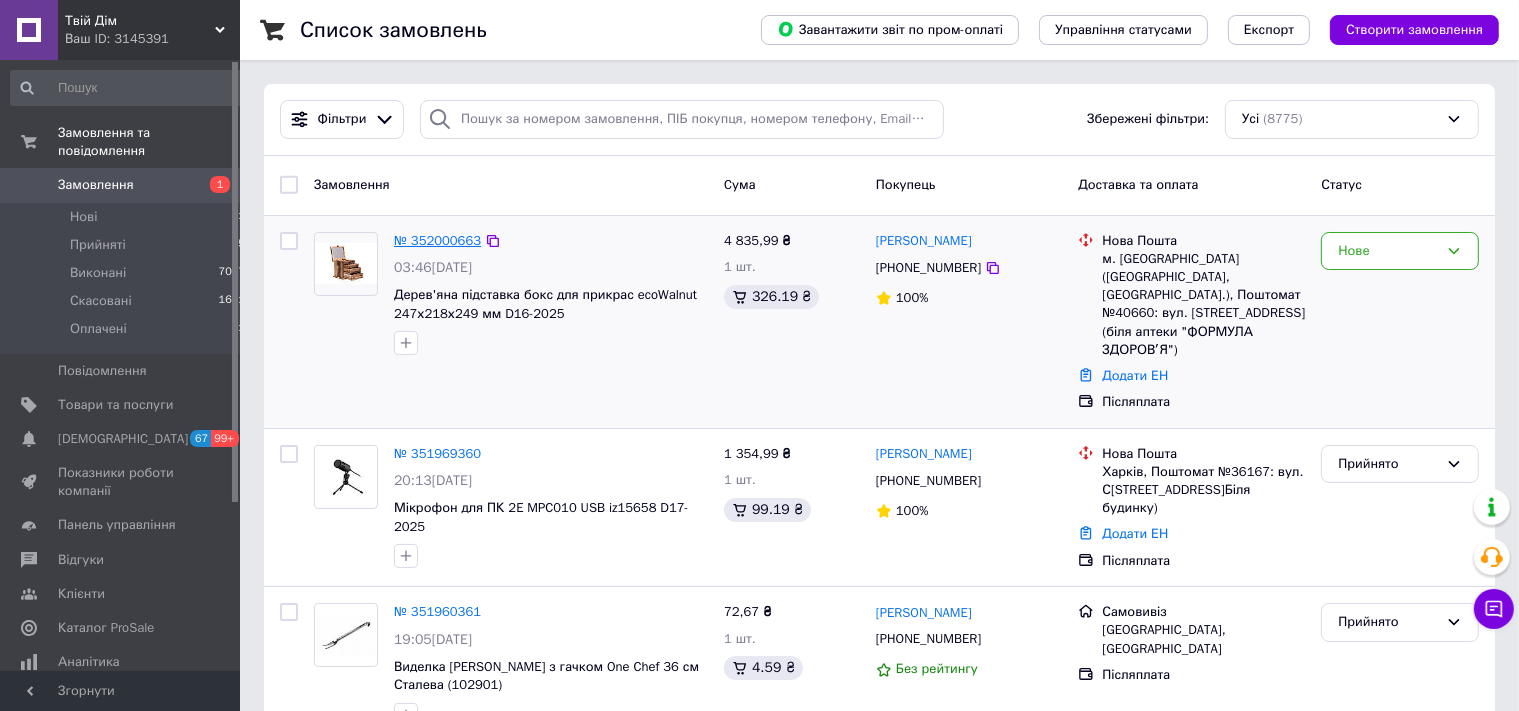 click on "№ 352000663" at bounding box center (437, 240) 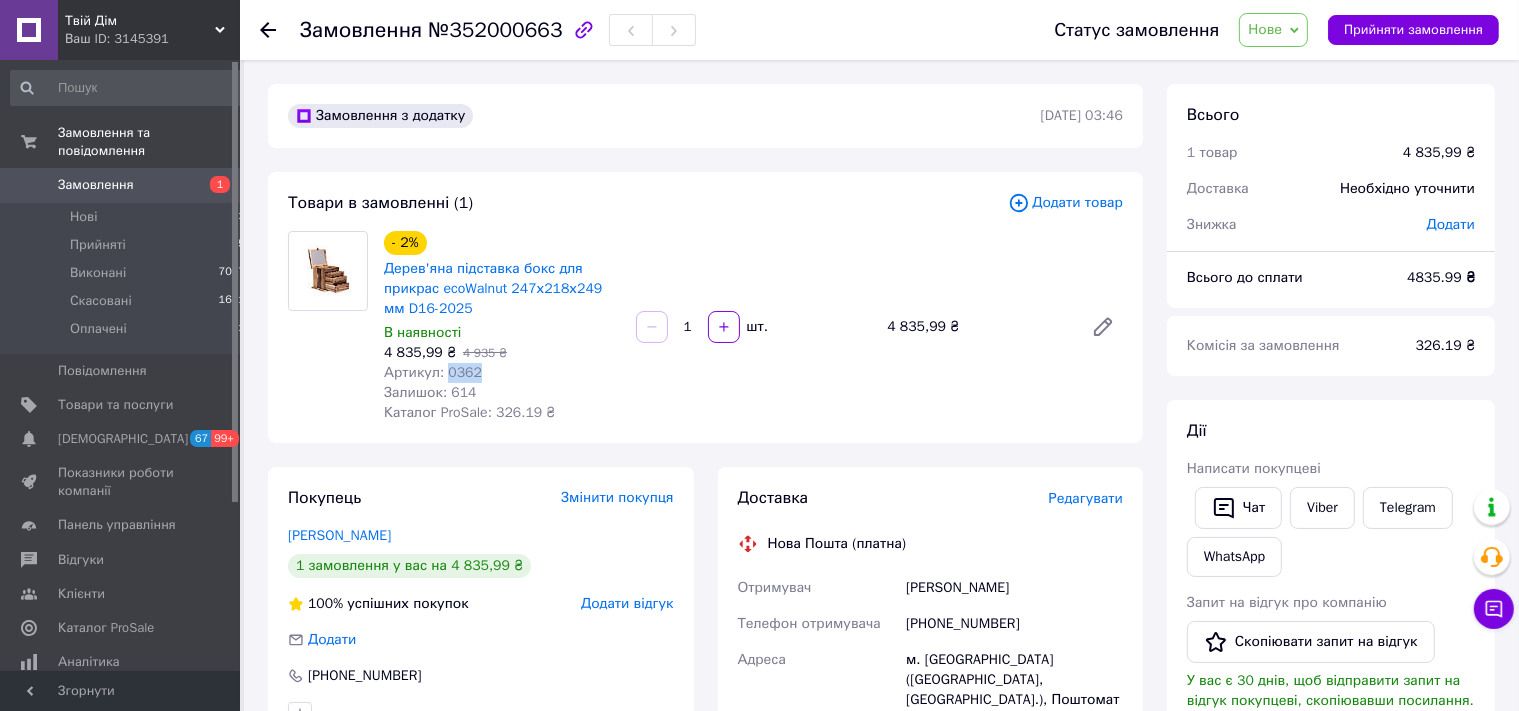 drag, startPoint x: 446, startPoint y: 379, endPoint x: 479, endPoint y: 374, distance: 33.37664 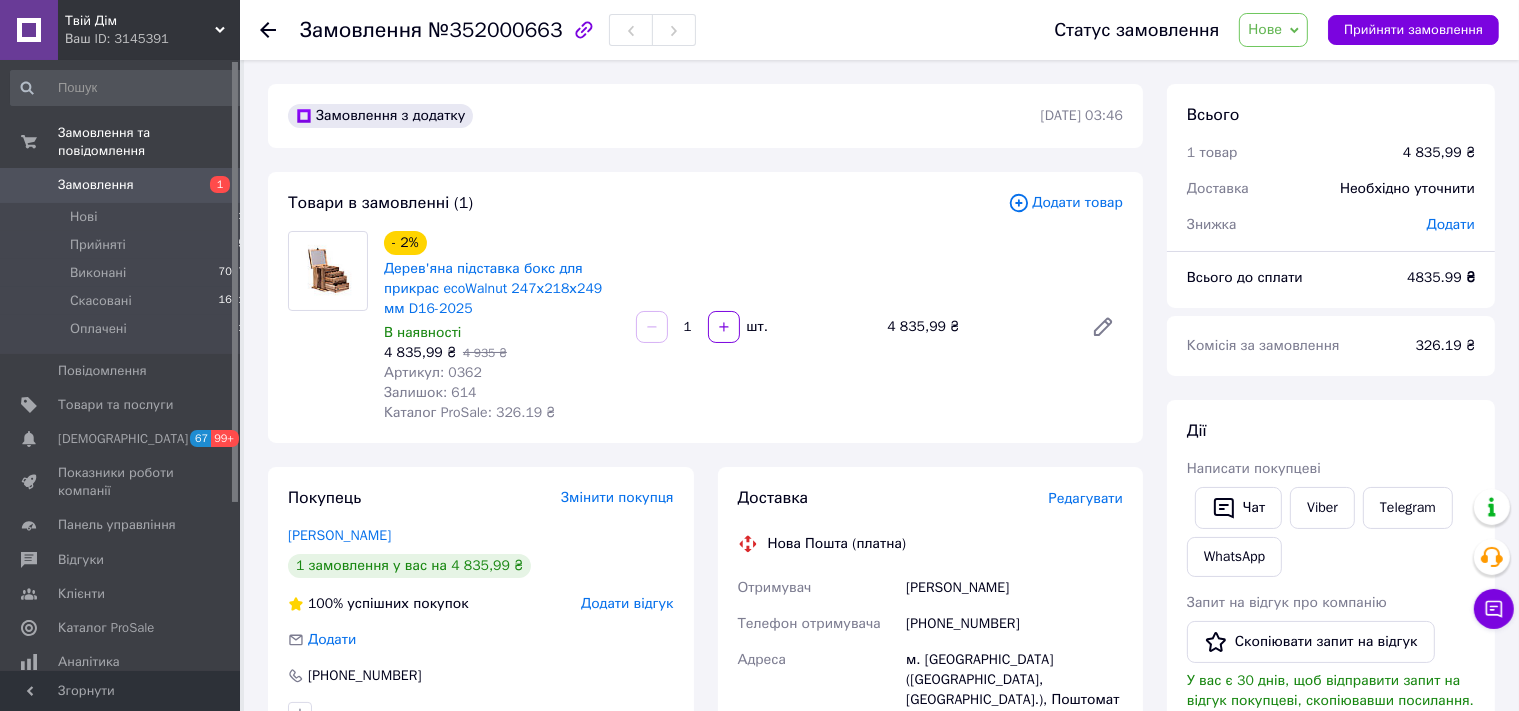 click 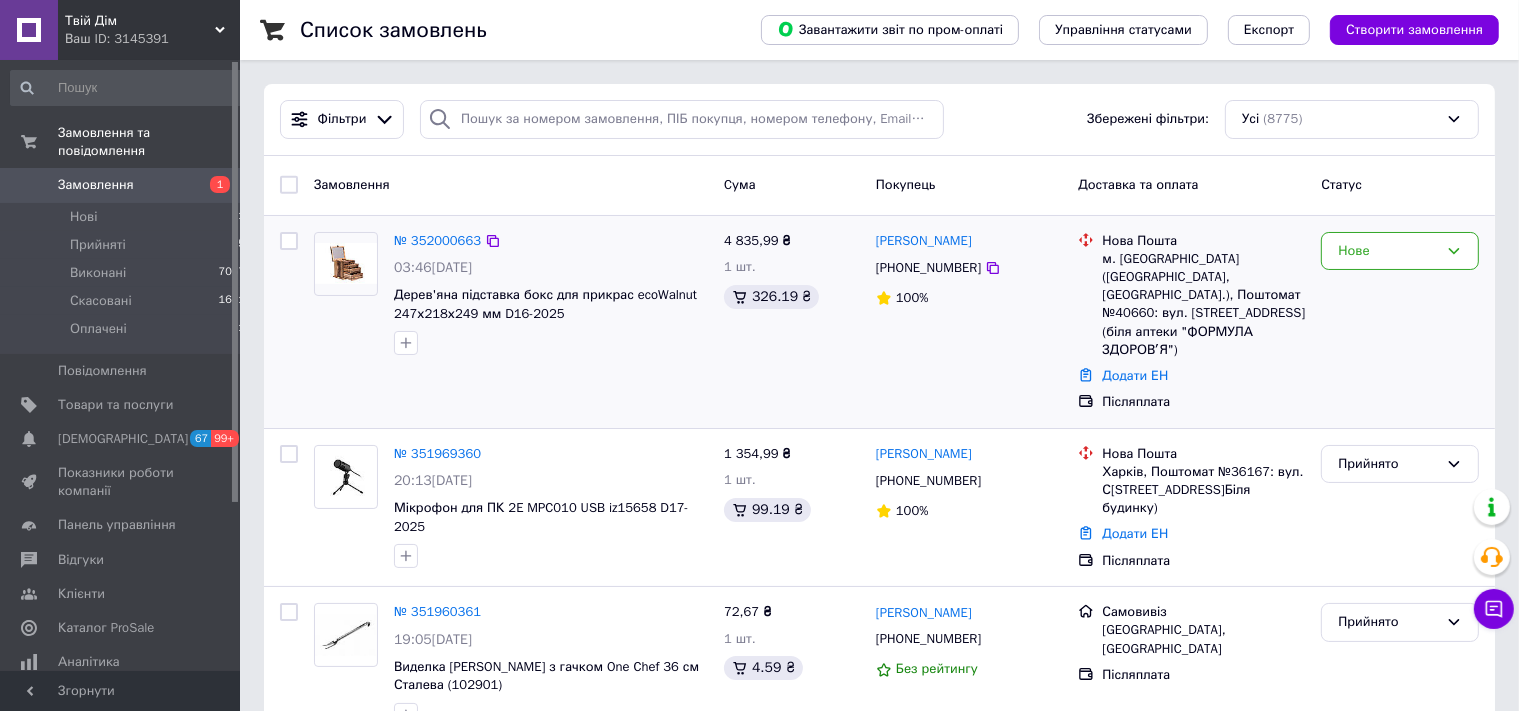 scroll, scrollTop: 105, scrollLeft: 0, axis: vertical 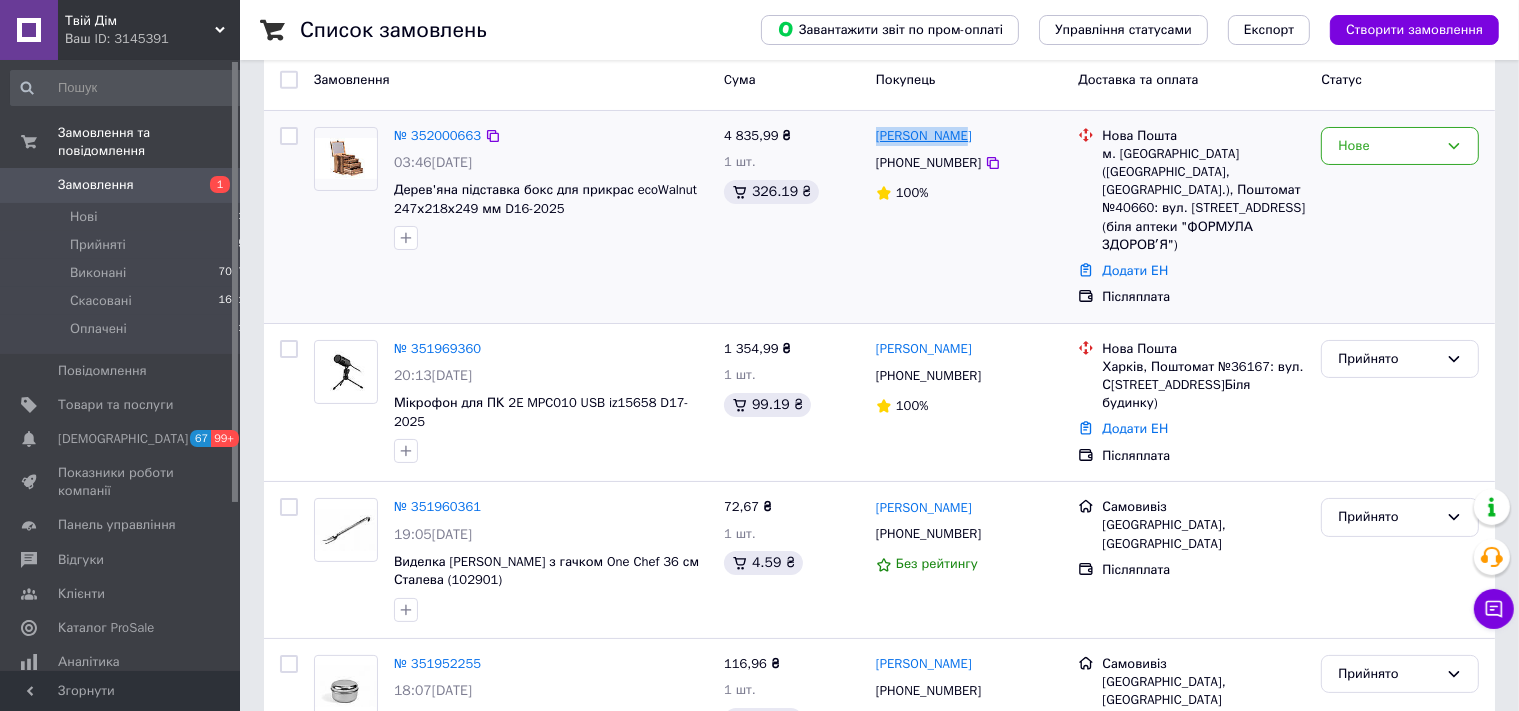 drag, startPoint x: 963, startPoint y: 142, endPoint x: 877, endPoint y: 138, distance: 86.09297 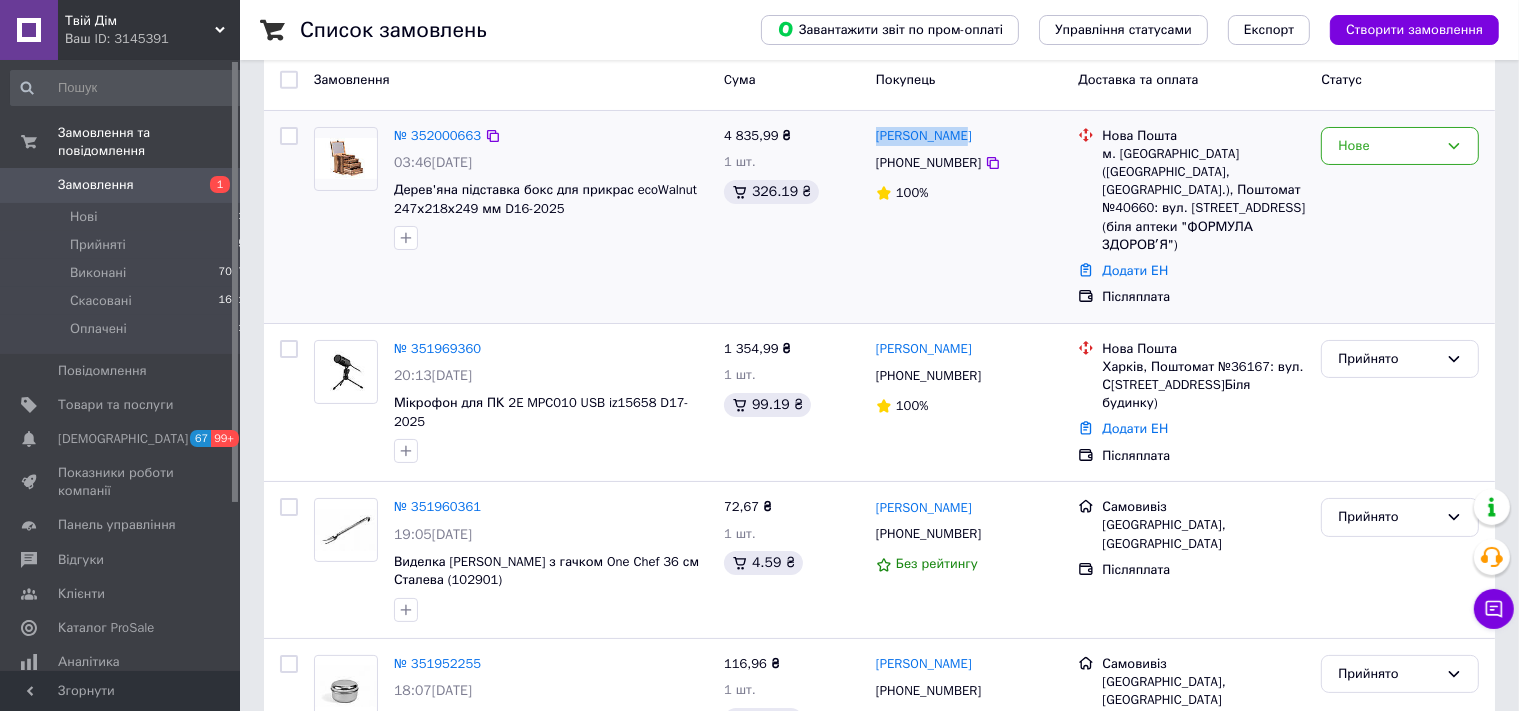 copy on "[PERSON_NAME]" 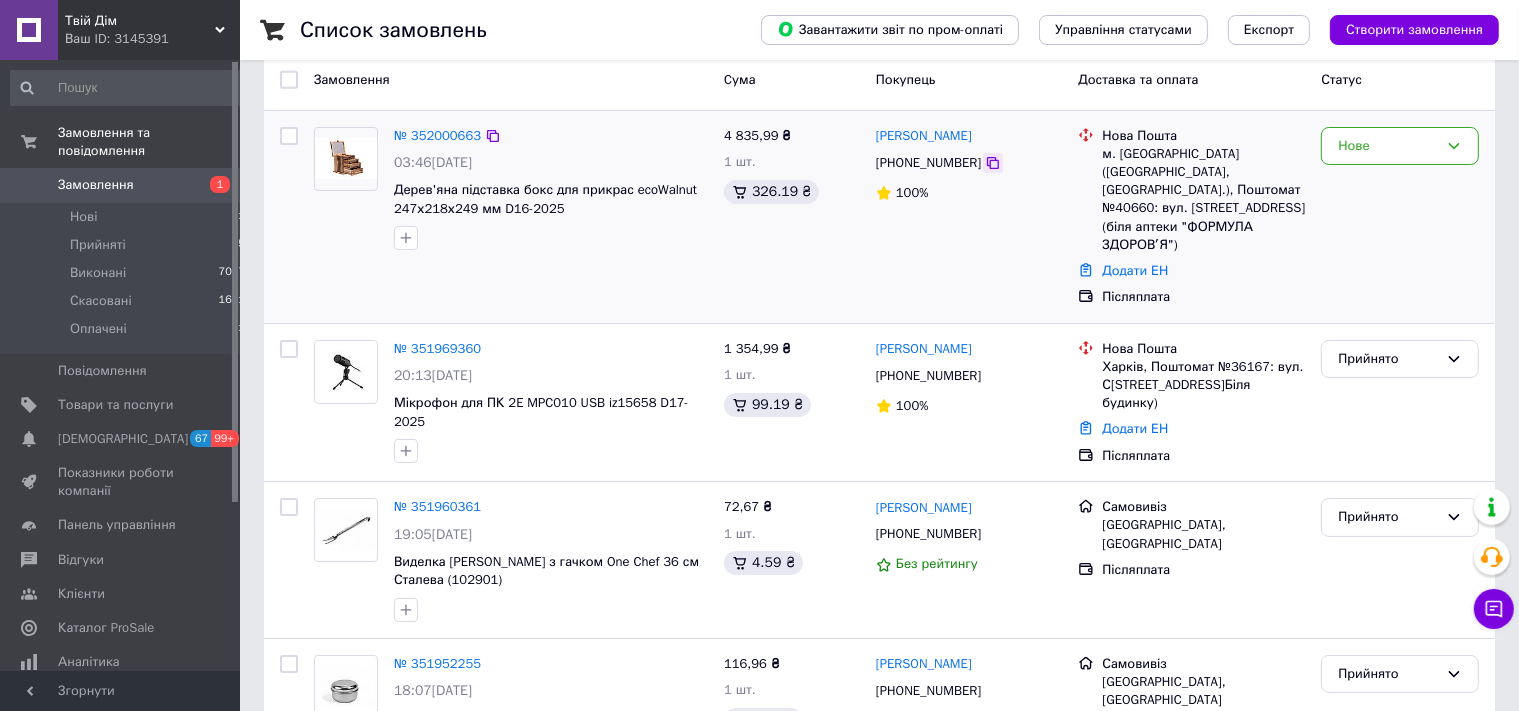 click 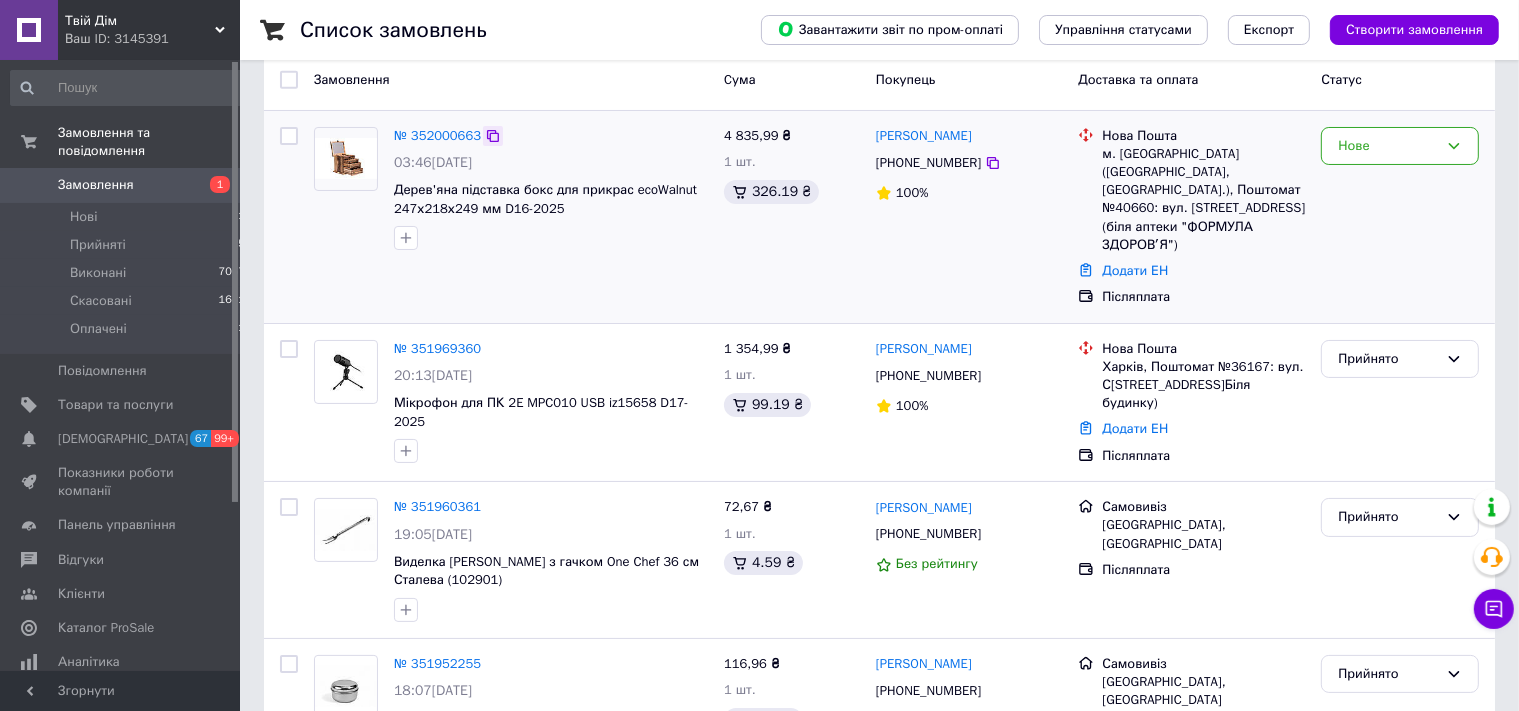 click 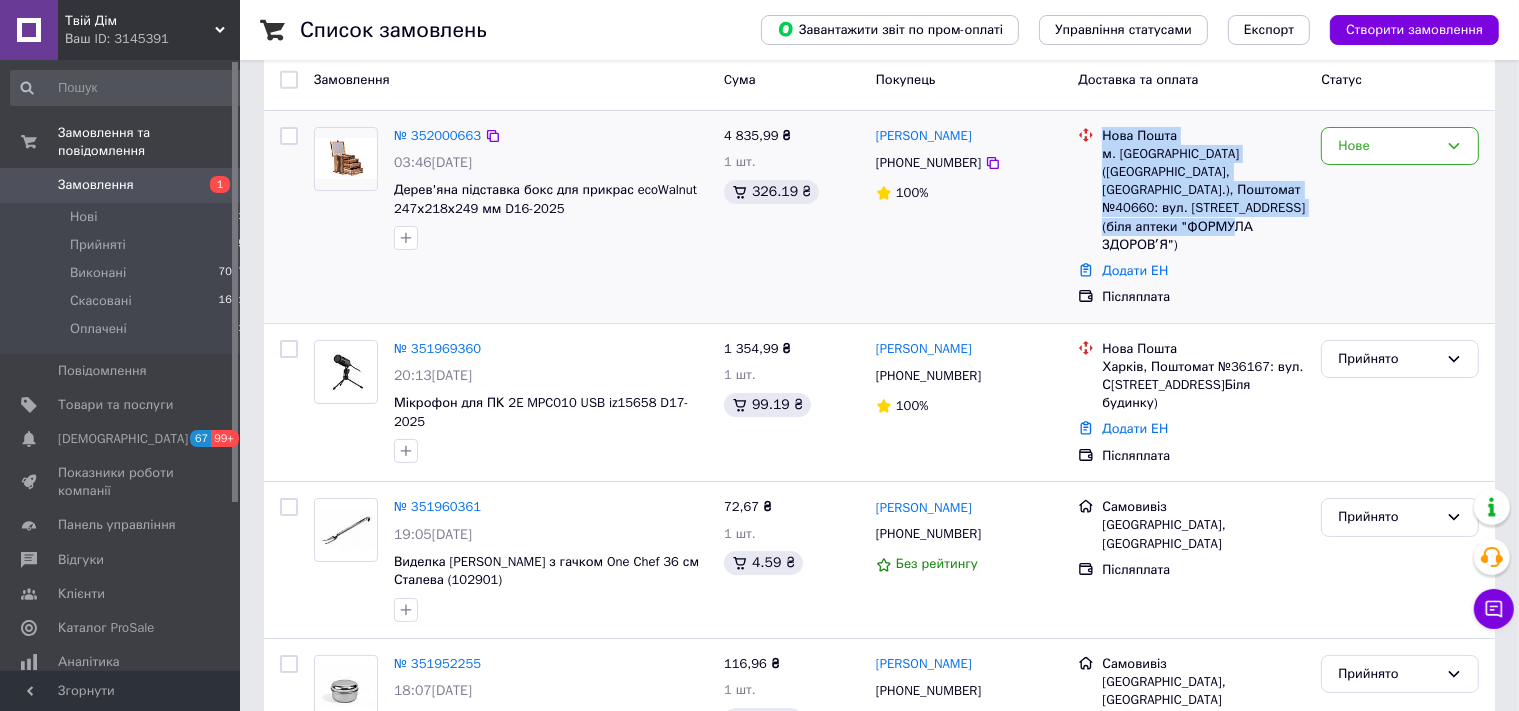 copy on "Нова Пошта м. [GEOGRAPHIC_DATA] ([GEOGRAPHIC_DATA], [GEOGRAPHIC_DATA].), Поштомат №40660: вул. [STREET_ADDRESS] (біля аптеки "ФОРМУЛА ЗДОРОВʼЯ")" 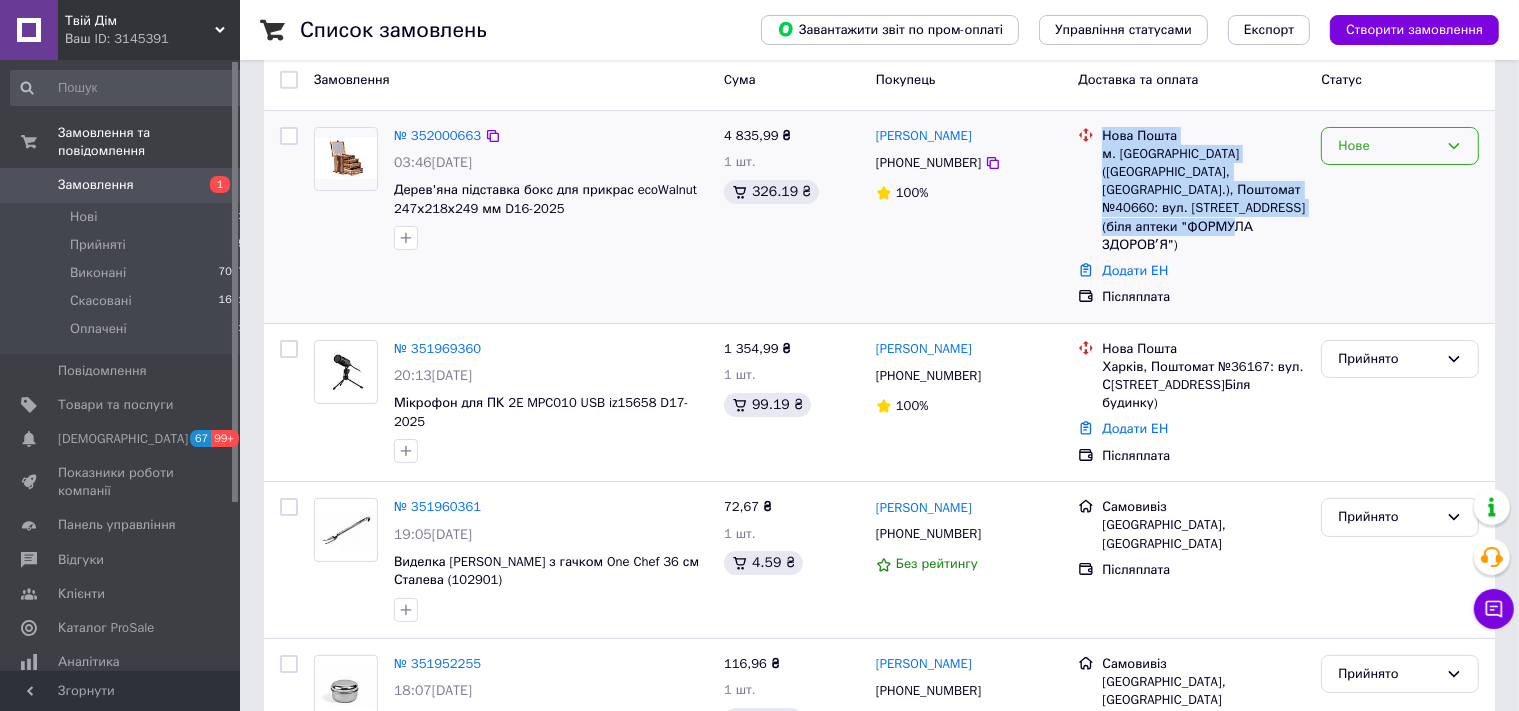 click on "Нове" at bounding box center [1388, 146] 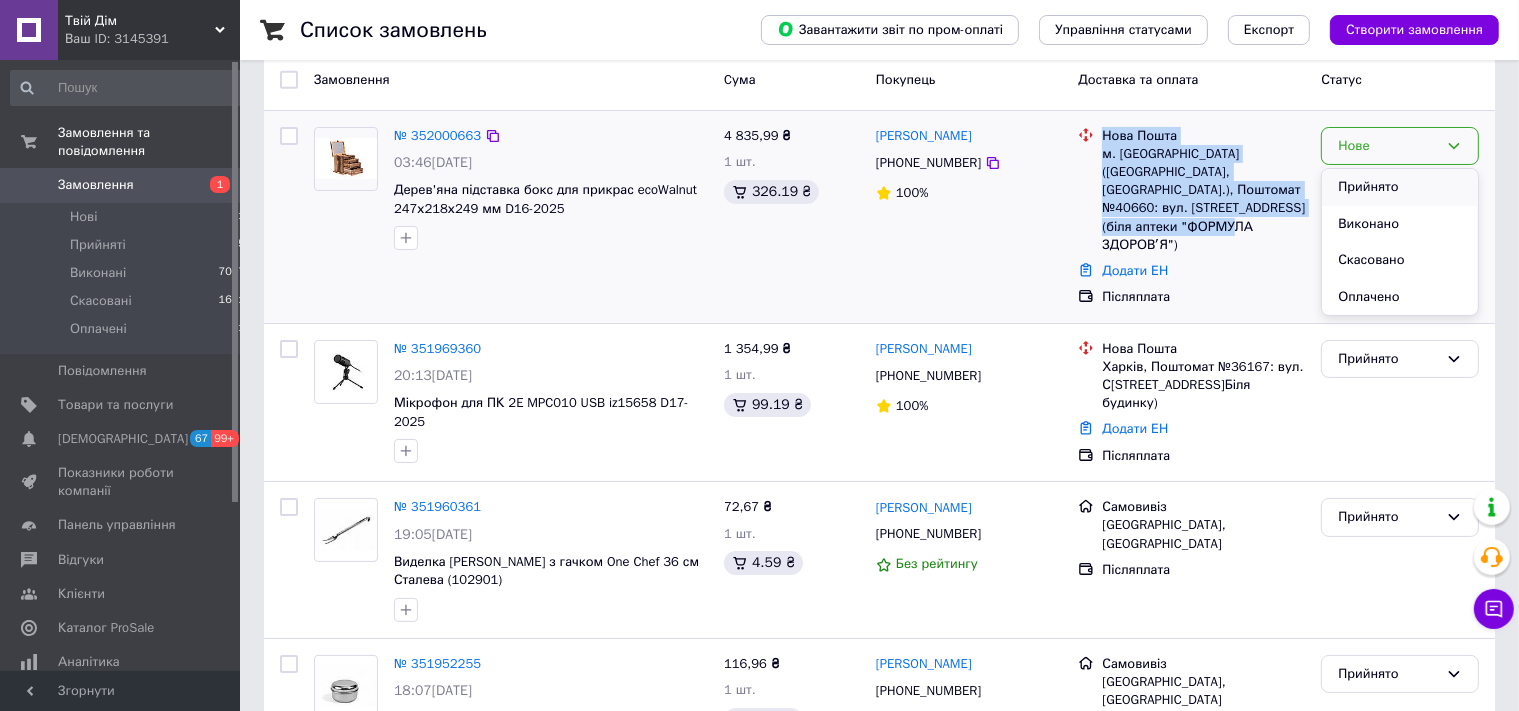 click on "Прийнято" at bounding box center (1400, 187) 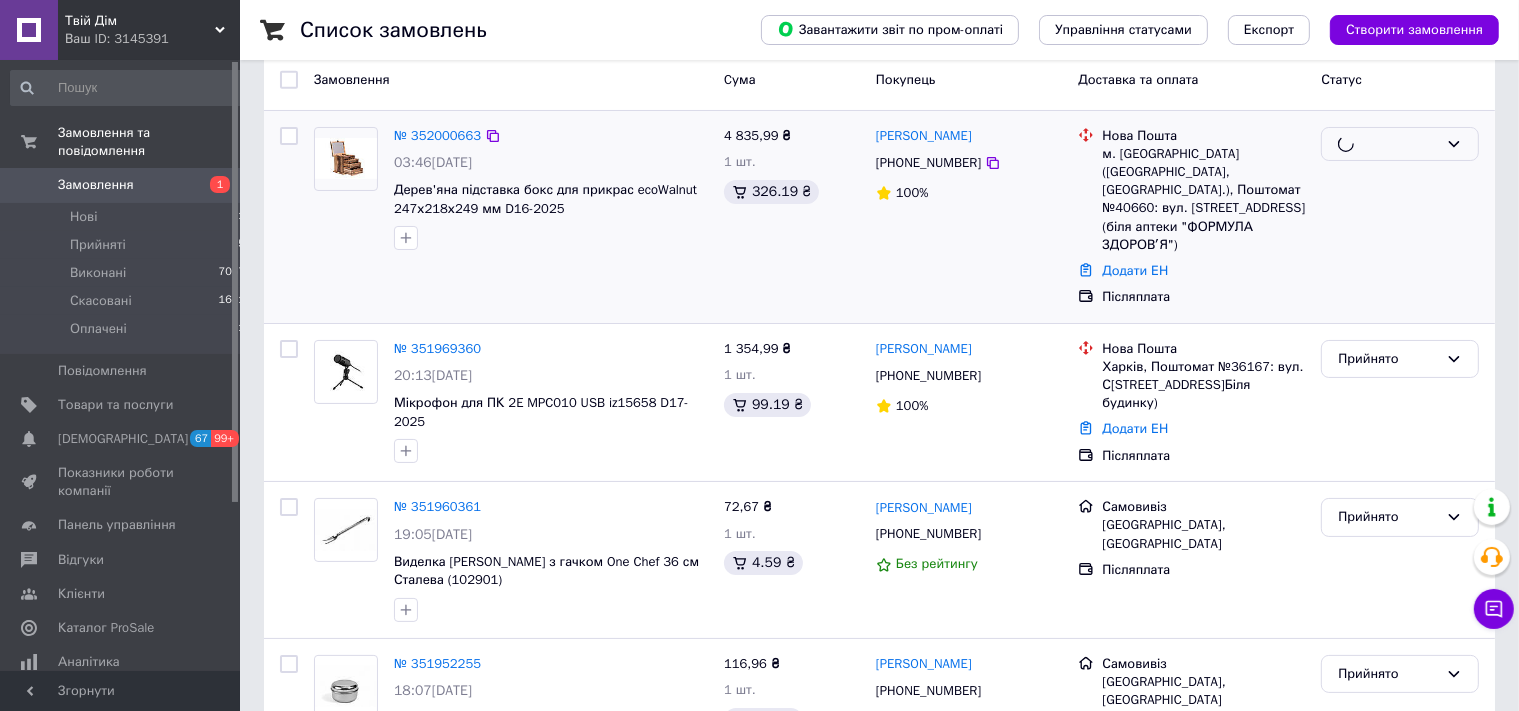 click on "Додати ЕН" at bounding box center [1203, 271] 